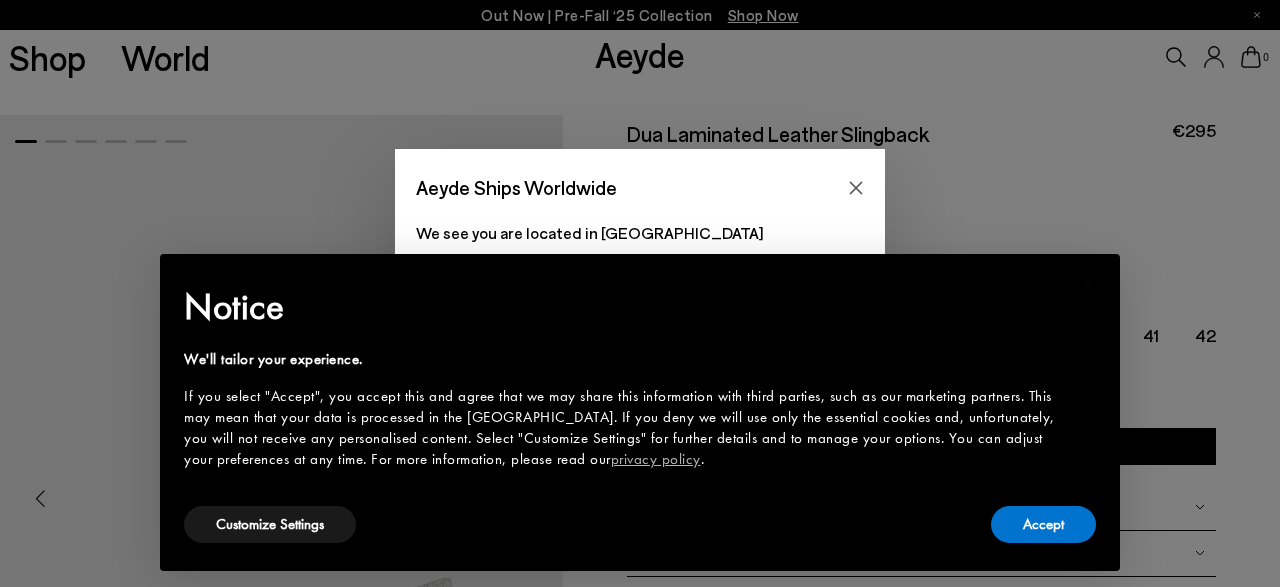 scroll, scrollTop: 0, scrollLeft: 0, axis: both 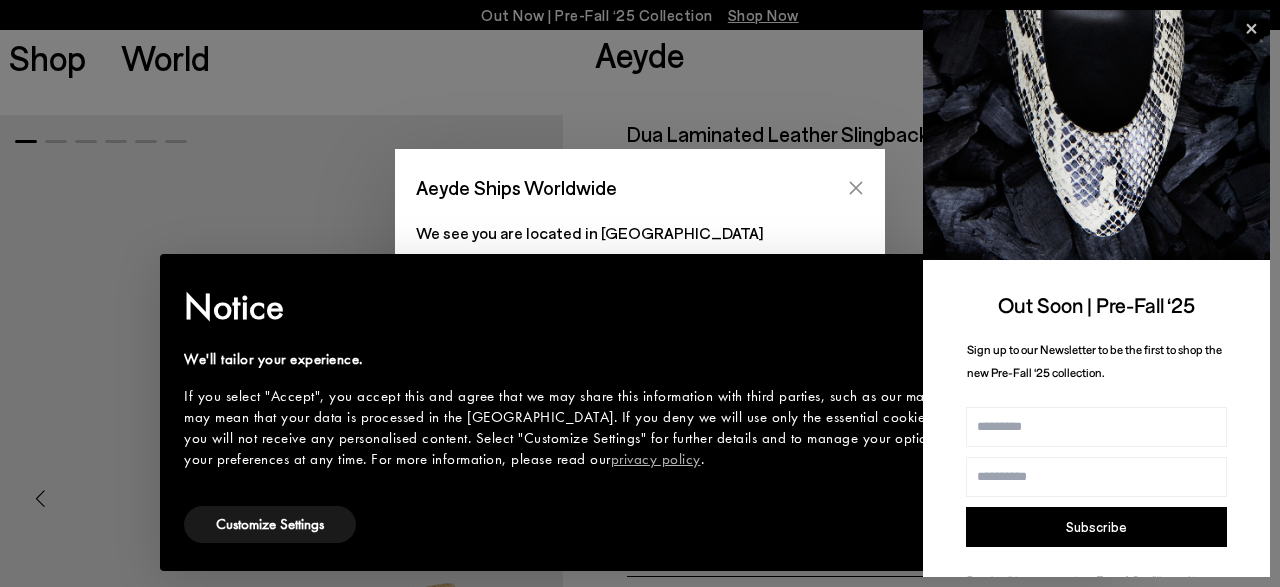 click 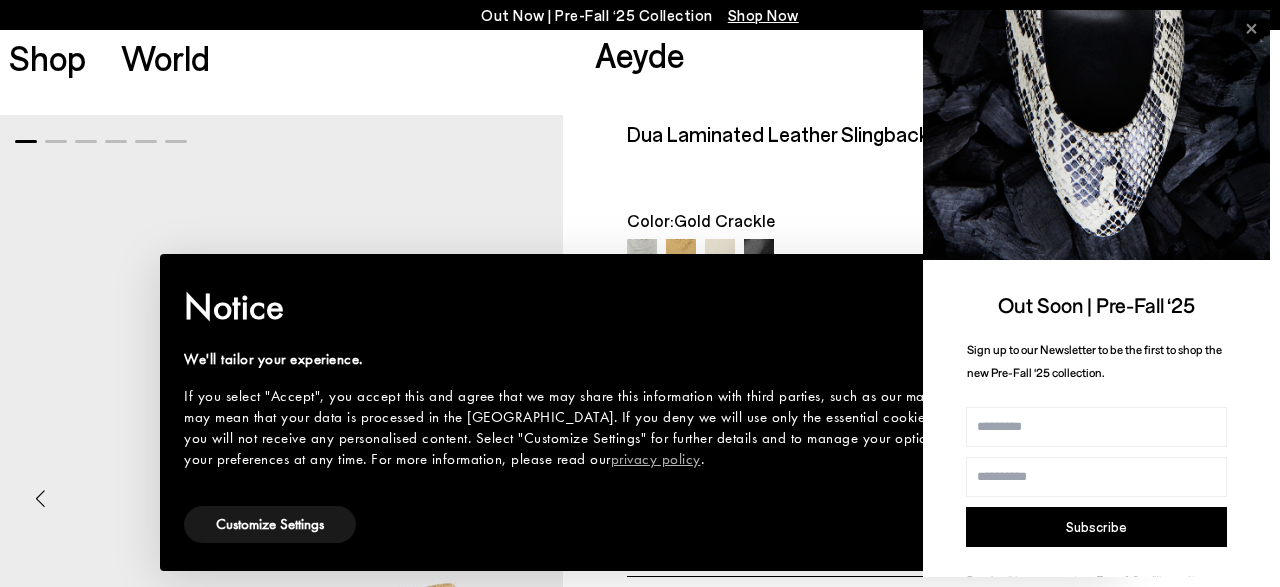click 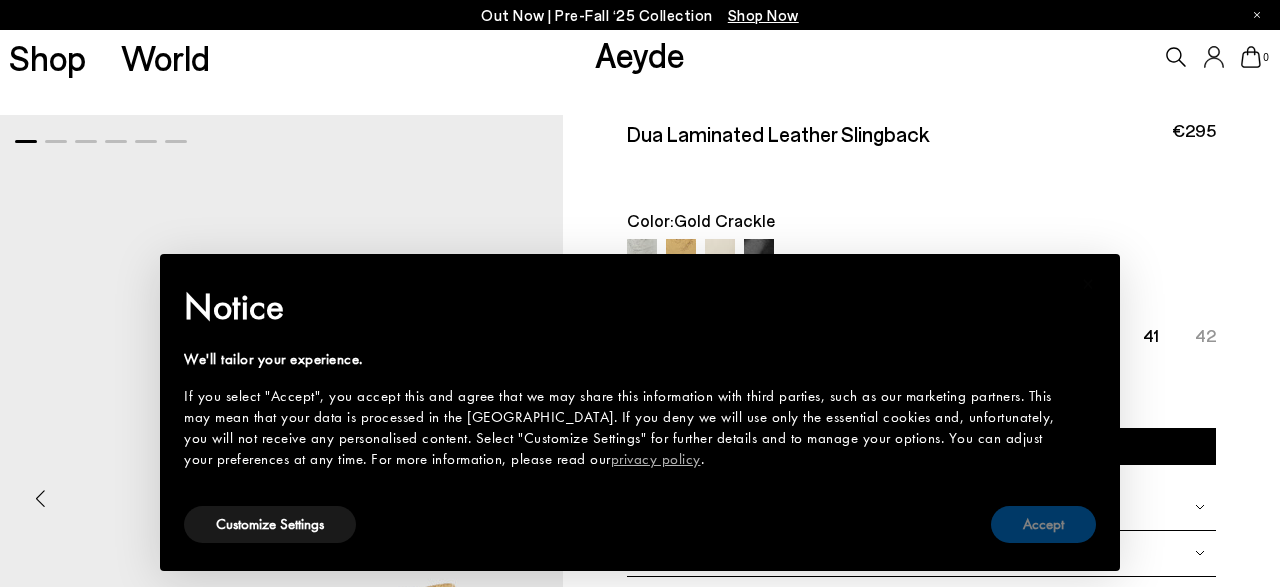 click on "Accept" at bounding box center [1043, 524] 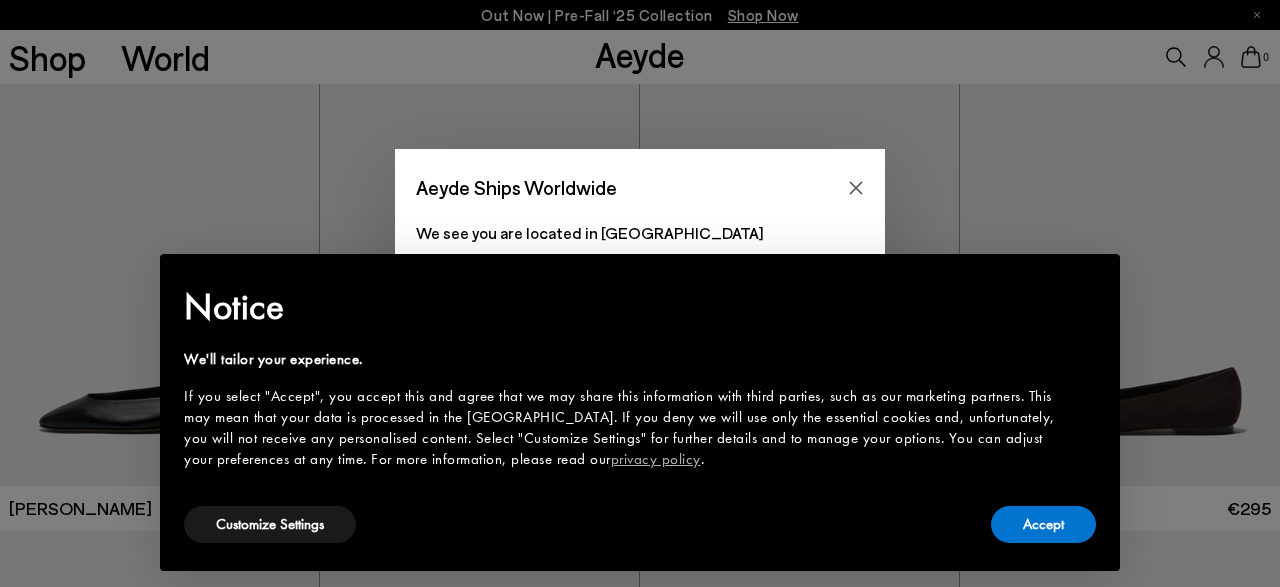 scroll, scrollTop: 0, scrollLeft: 0, axis: both 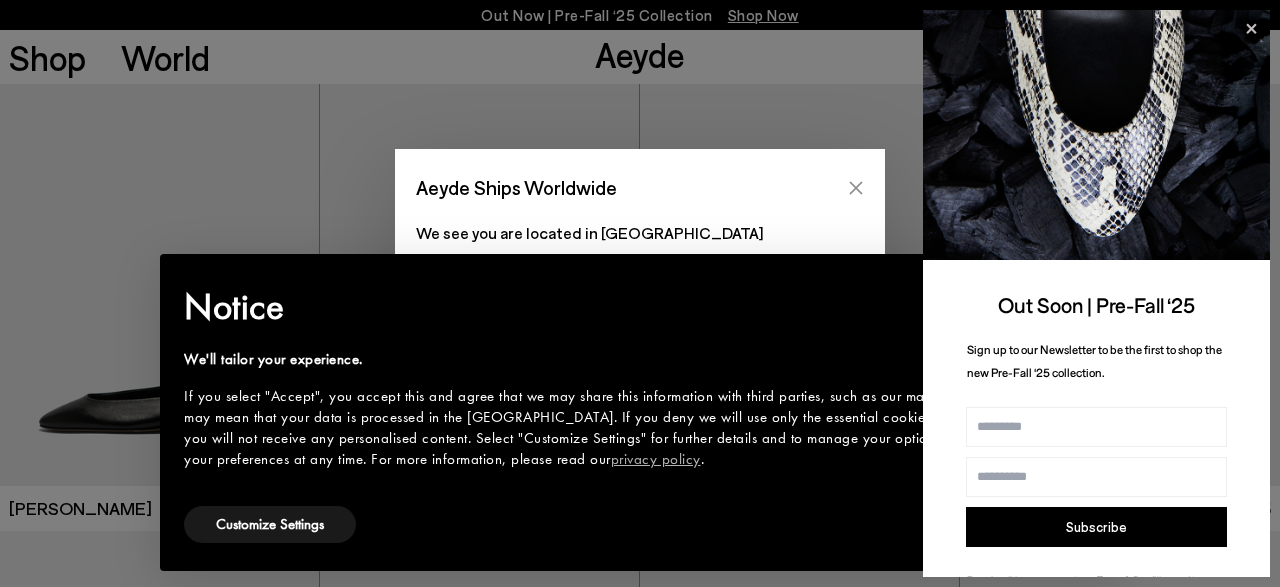 click 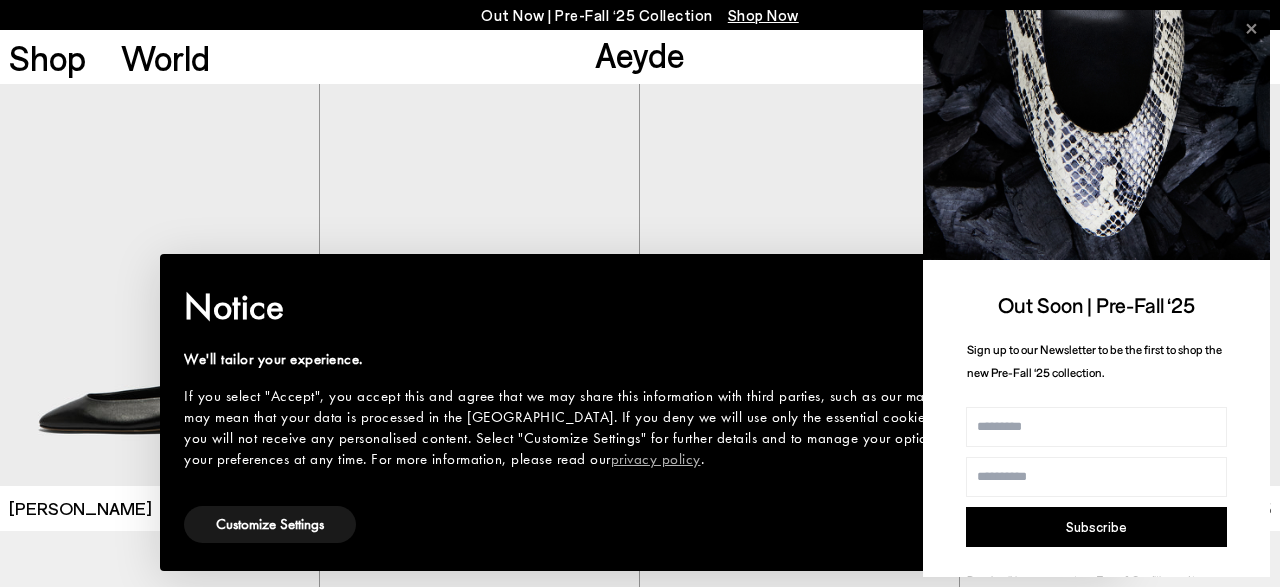click 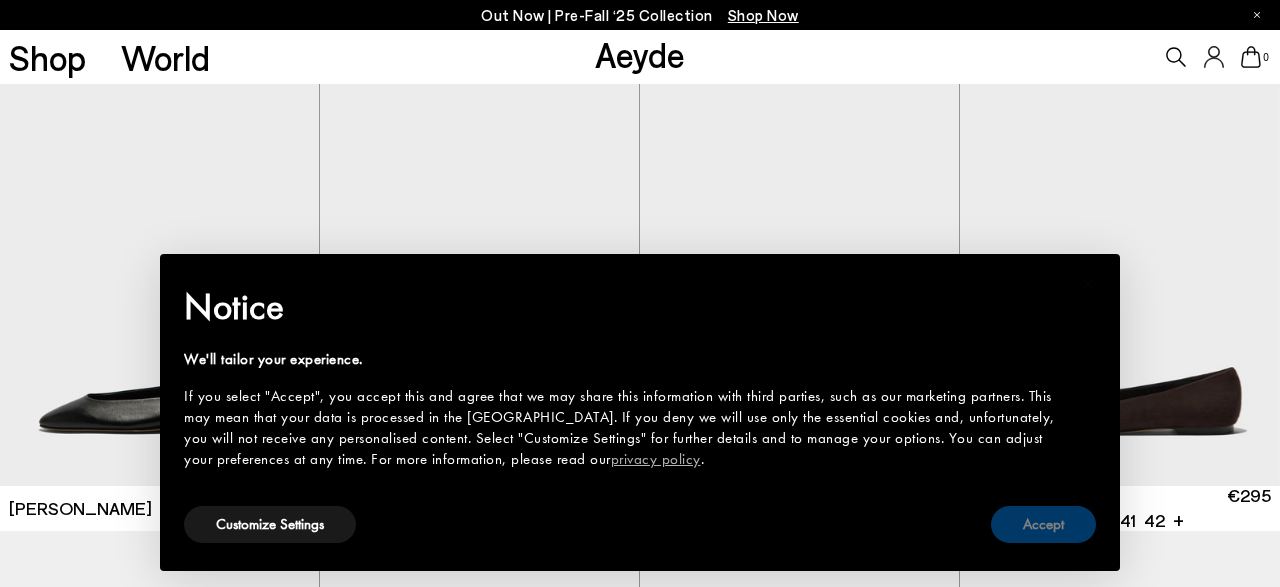 click on "Accept" at bounding box center (1043, 524) 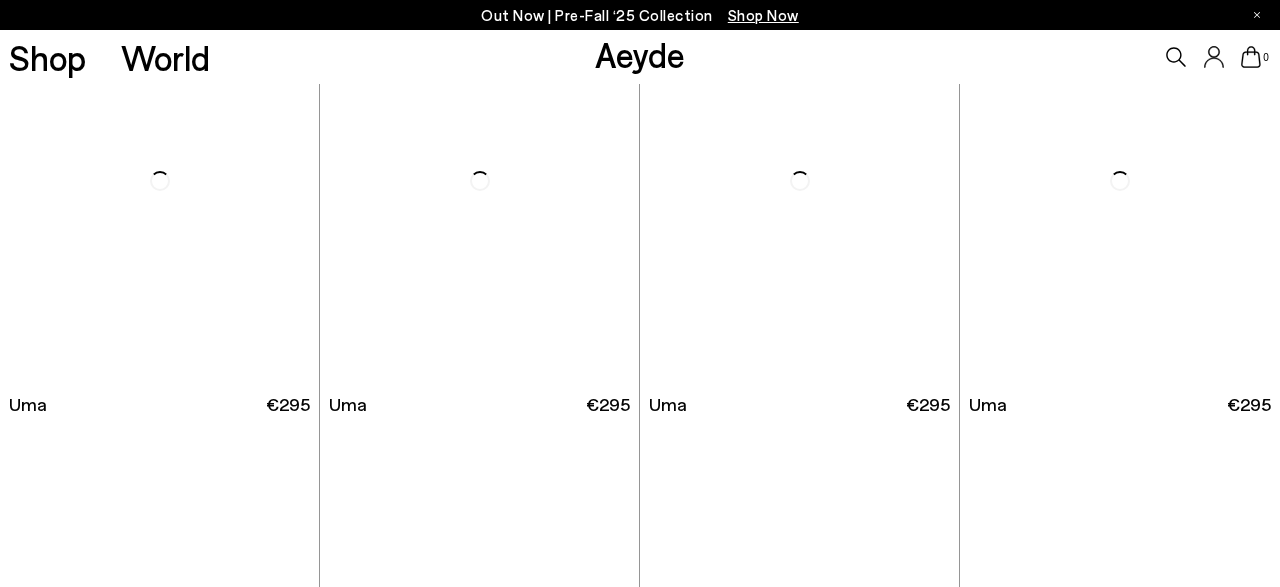 scroll, scrollTop: 5458, scrollLeft: 0, axis: vertical 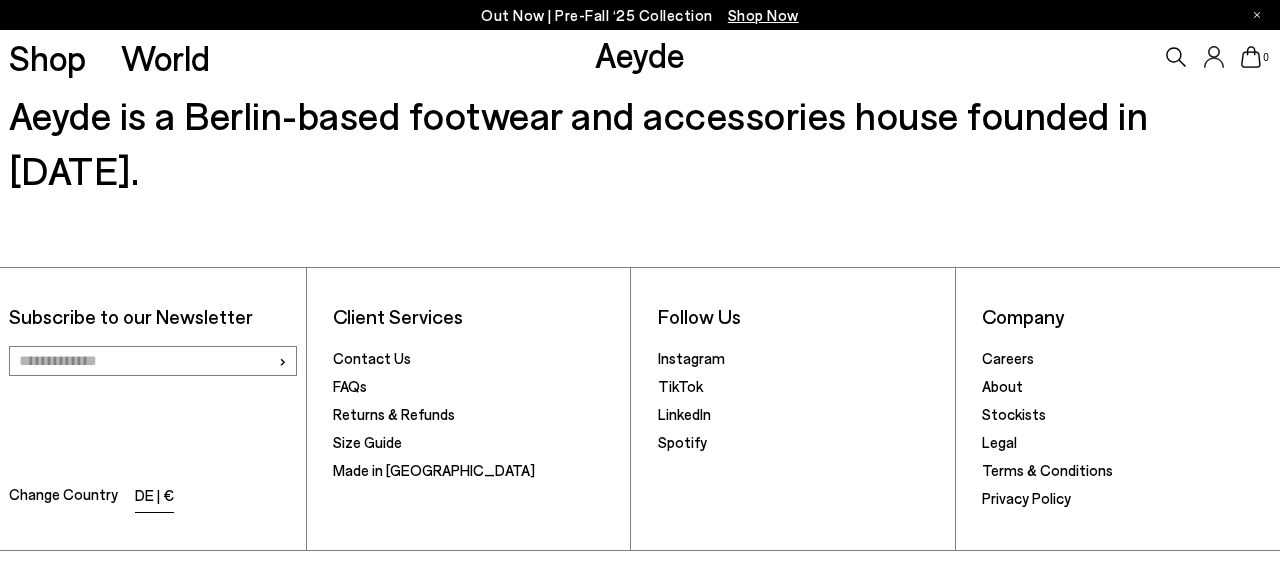 click on "DE  |  €" at bounding box center (154, 497) 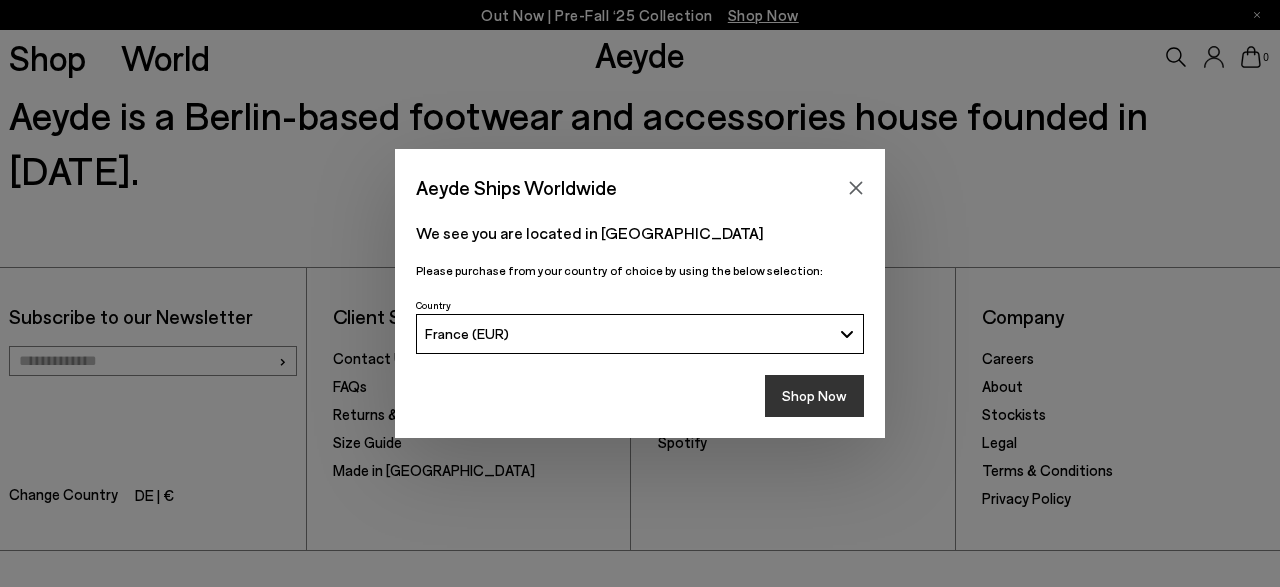 click on "Shop Now" at bounding box center [814, 396] 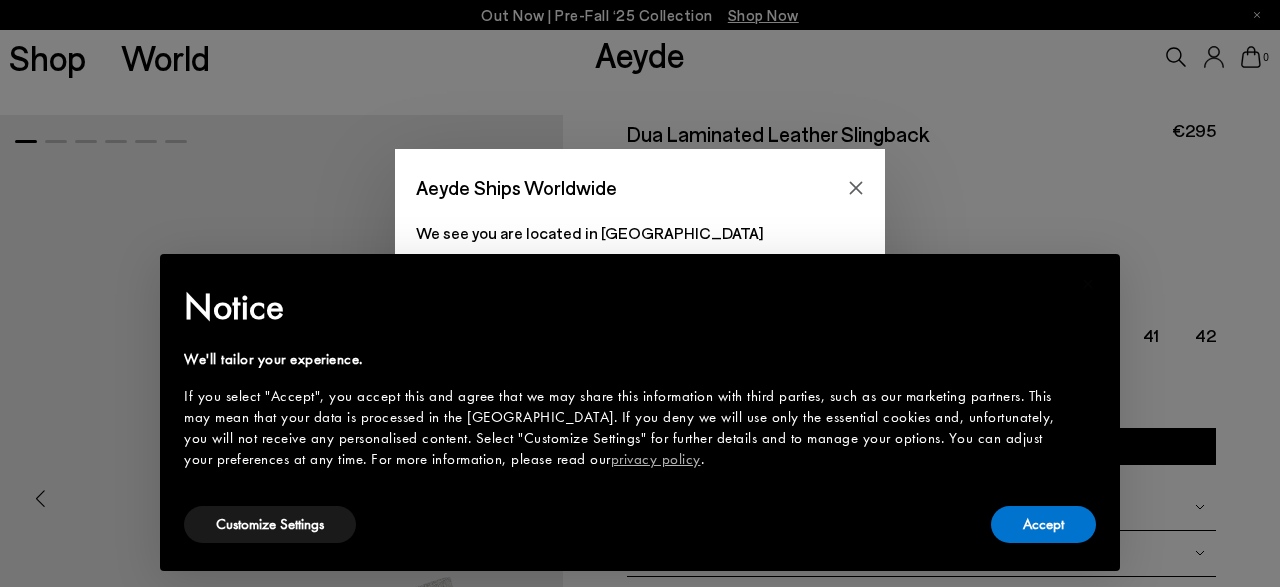 scroll, scrollTop: 0, scrollLeft: 0, axis: both 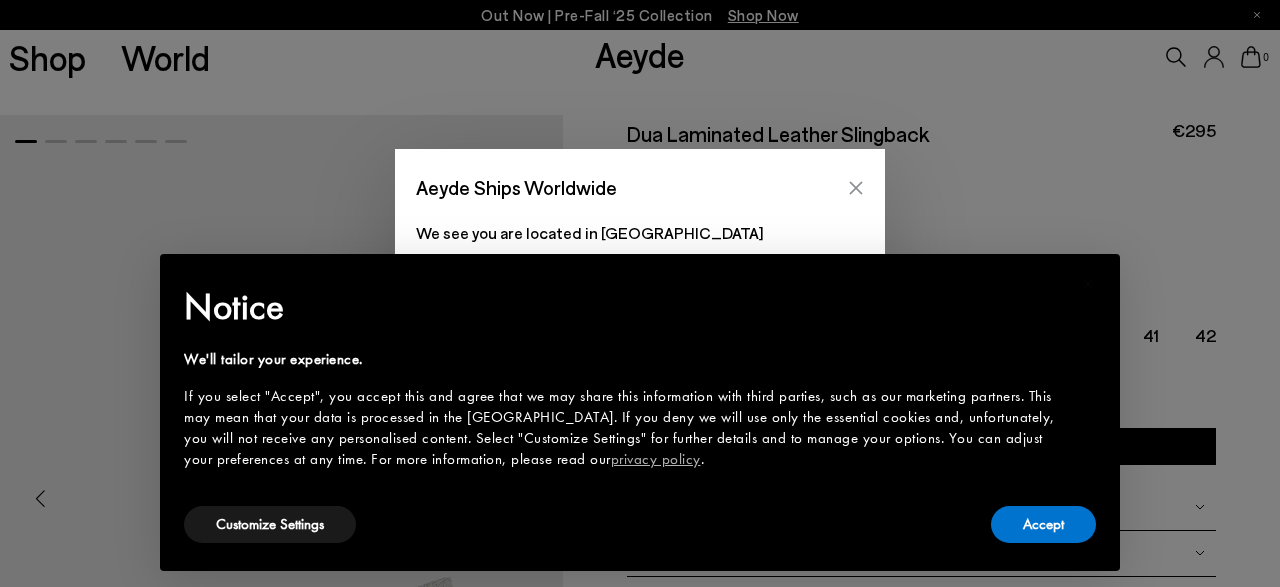 click 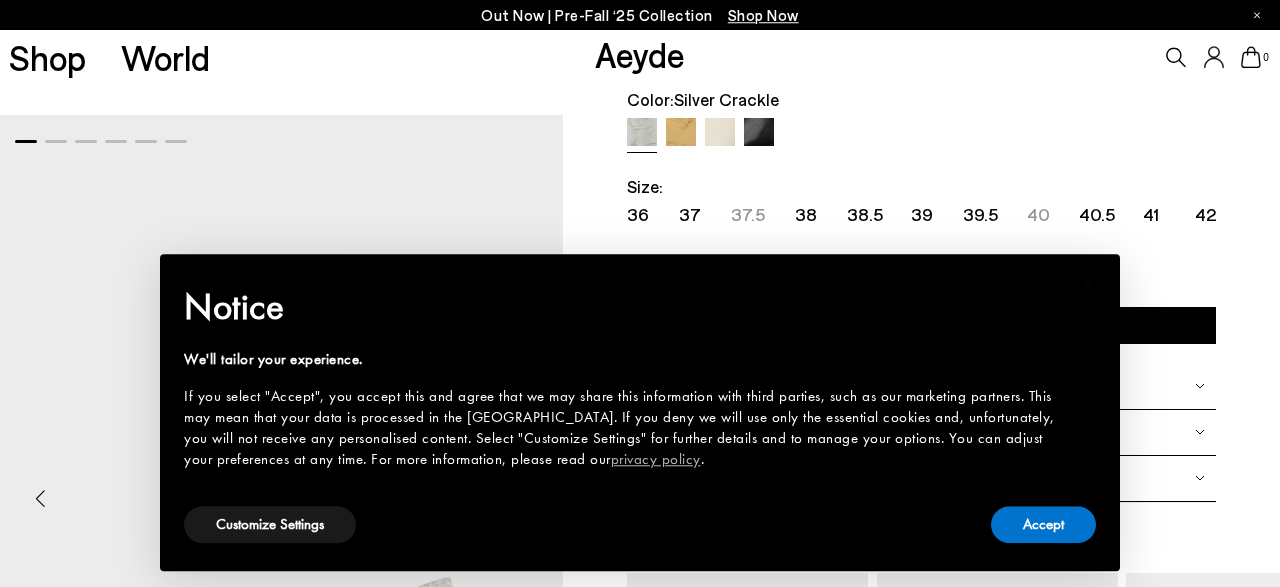 scroll, scrollTop: 0, scrollLeft: 0, axis: both 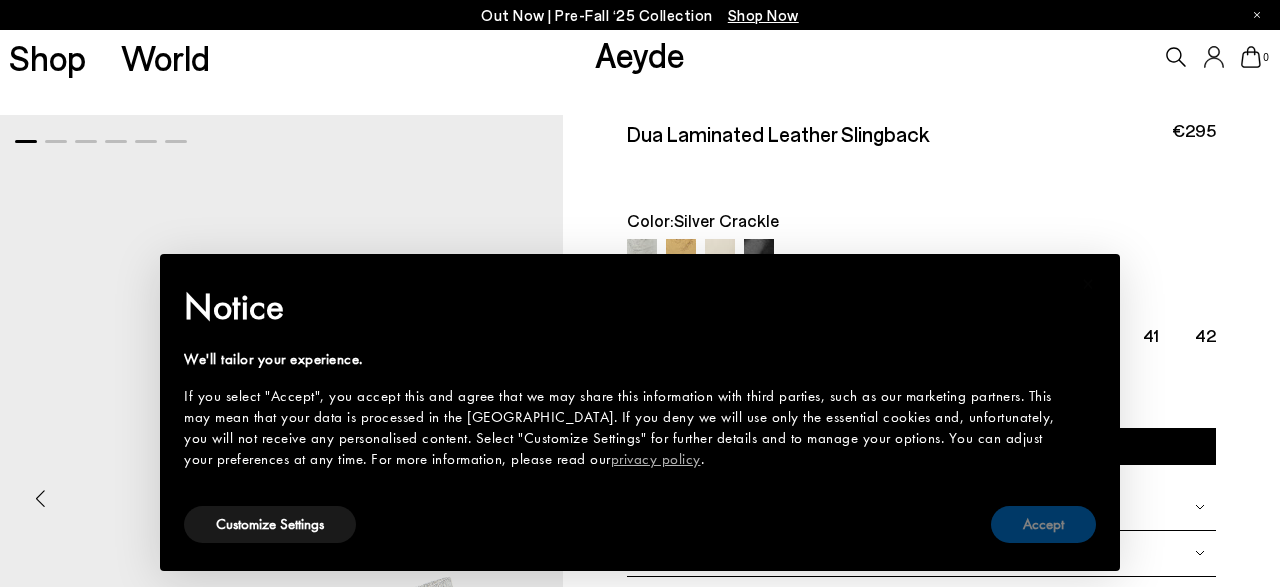 click on "Accept" at bounding box center (1043, 524) 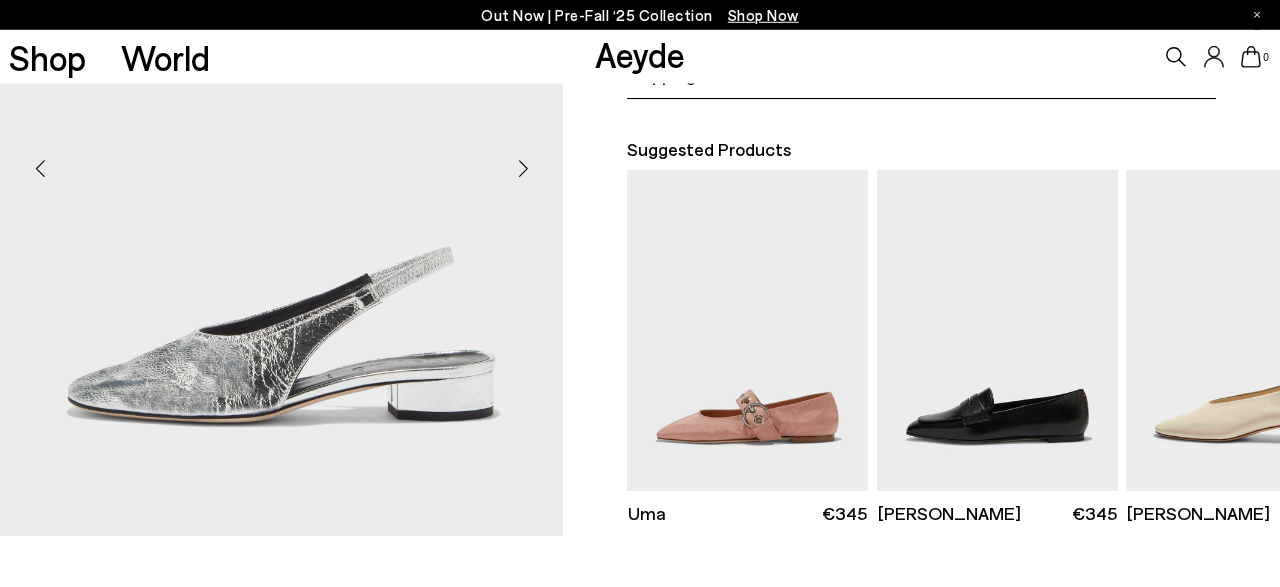 scroll, scrollTop: 529, scrollLeft: 0, axis: vertical 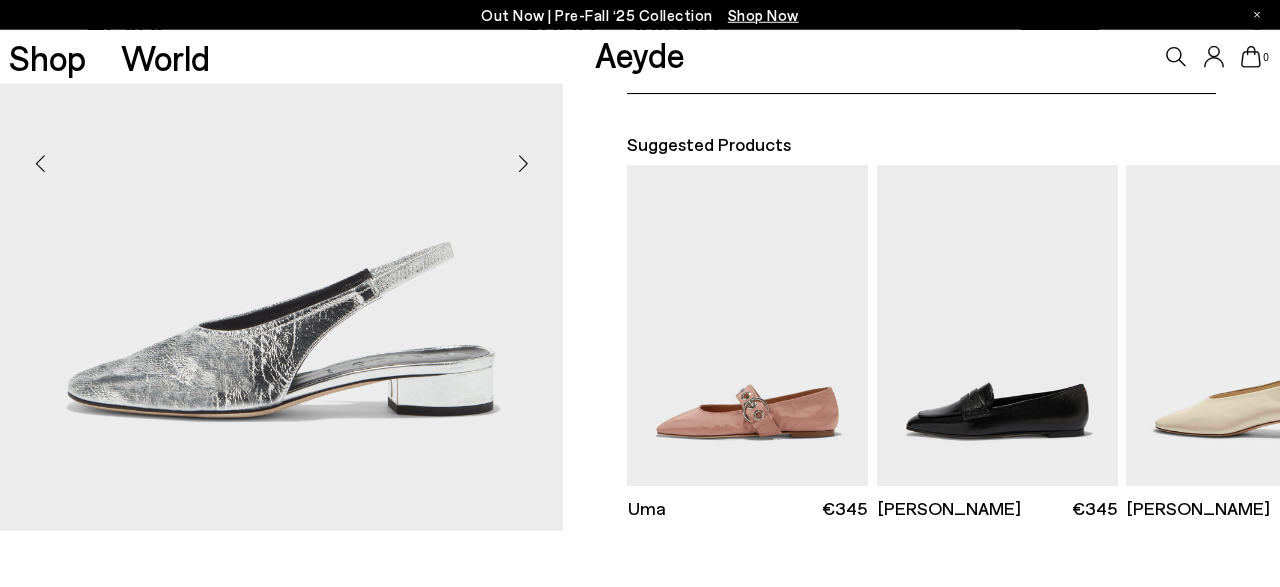 click at bounding box center (523, 163) 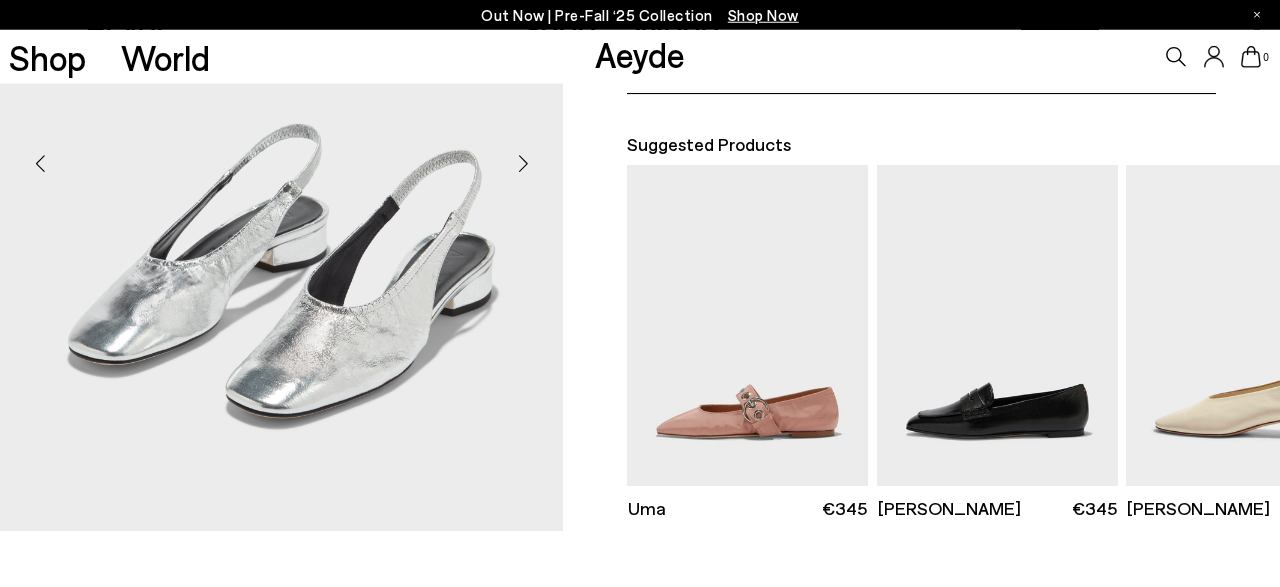 click at bounding box center [523, 163] 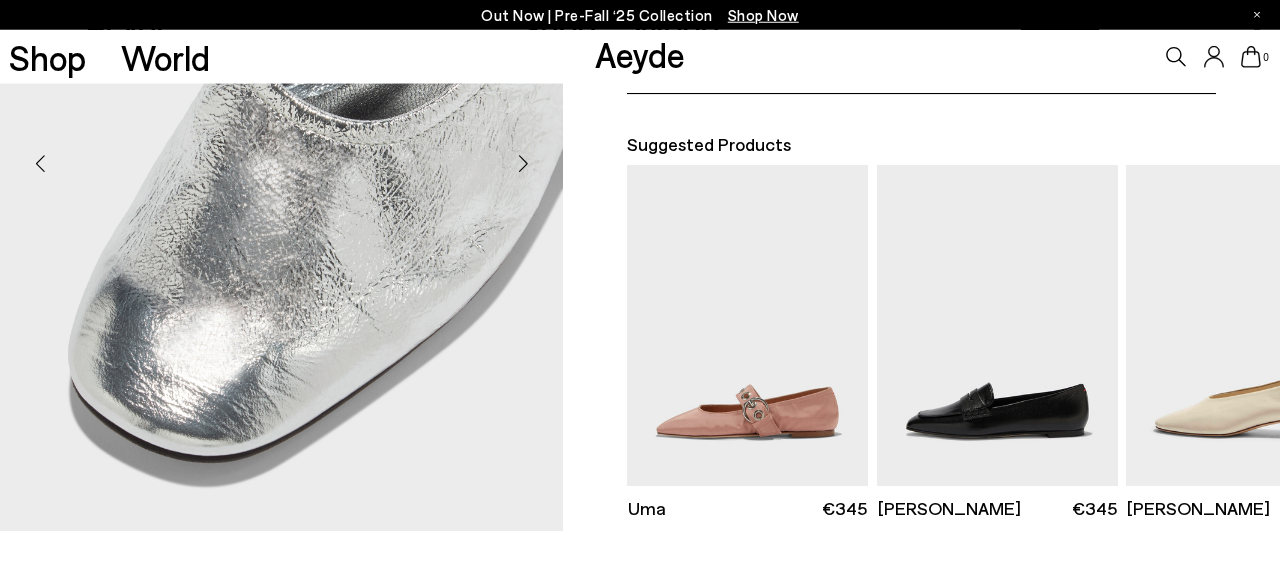 click at bounding box center [523, 163] 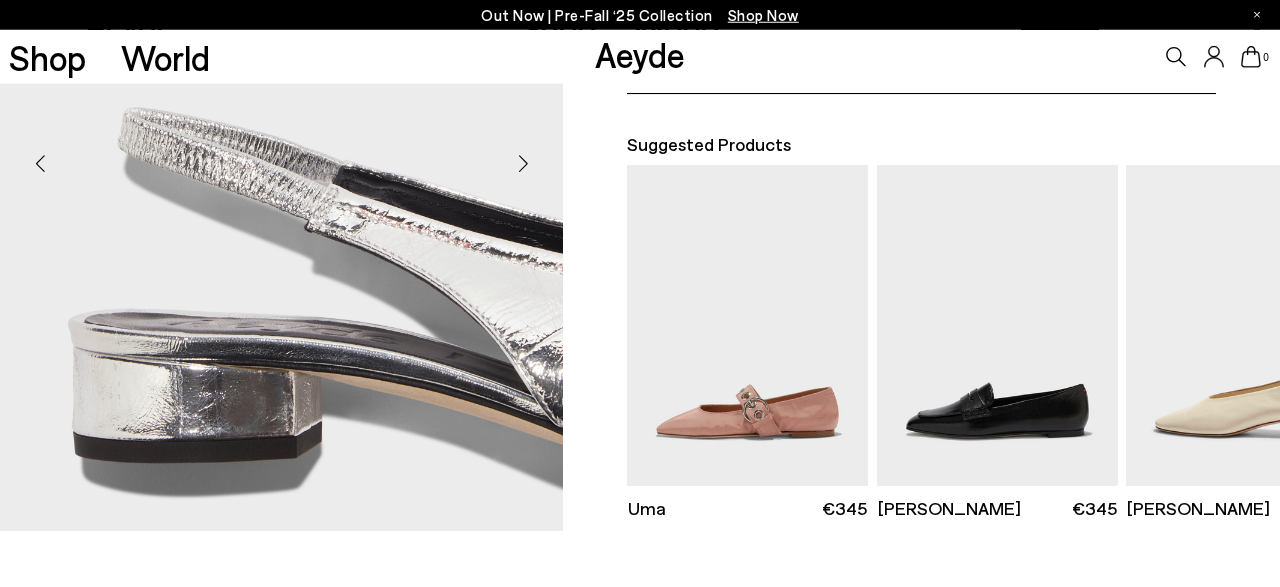 click at bounding box center (523, 163) 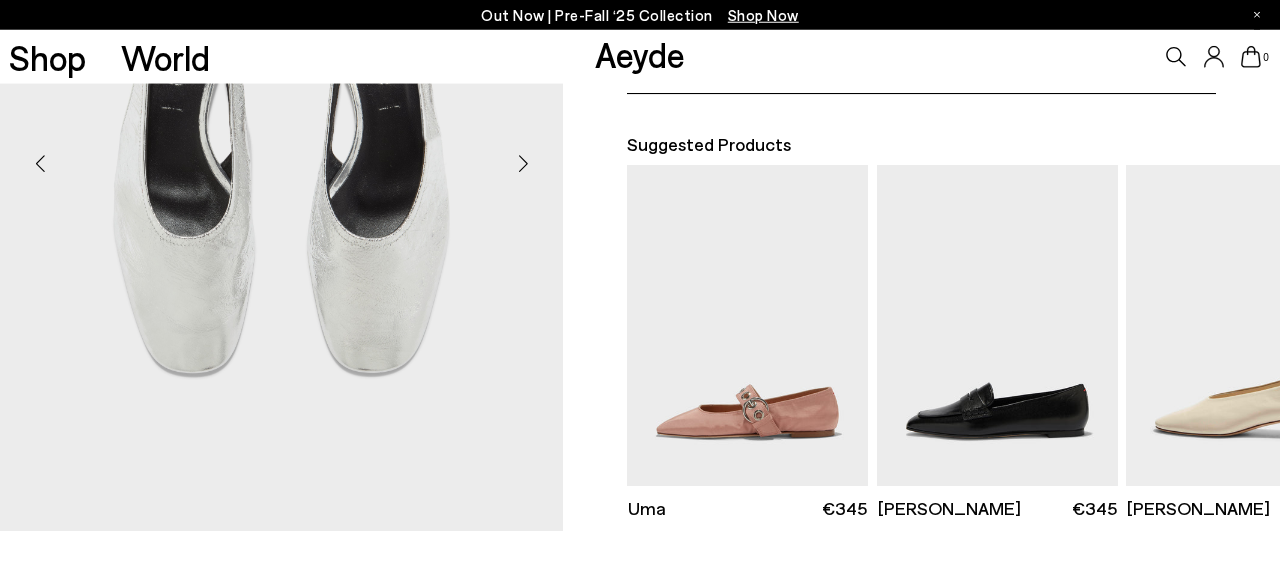 click at bounding box center (523, 163) 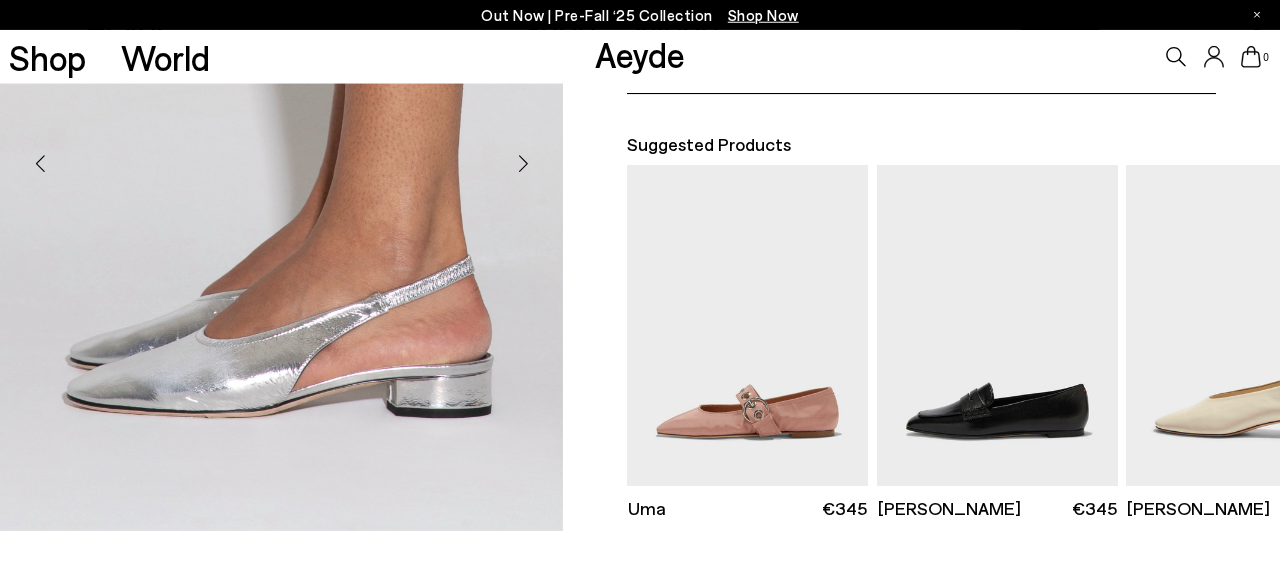 click at bounding box center [523, 163] 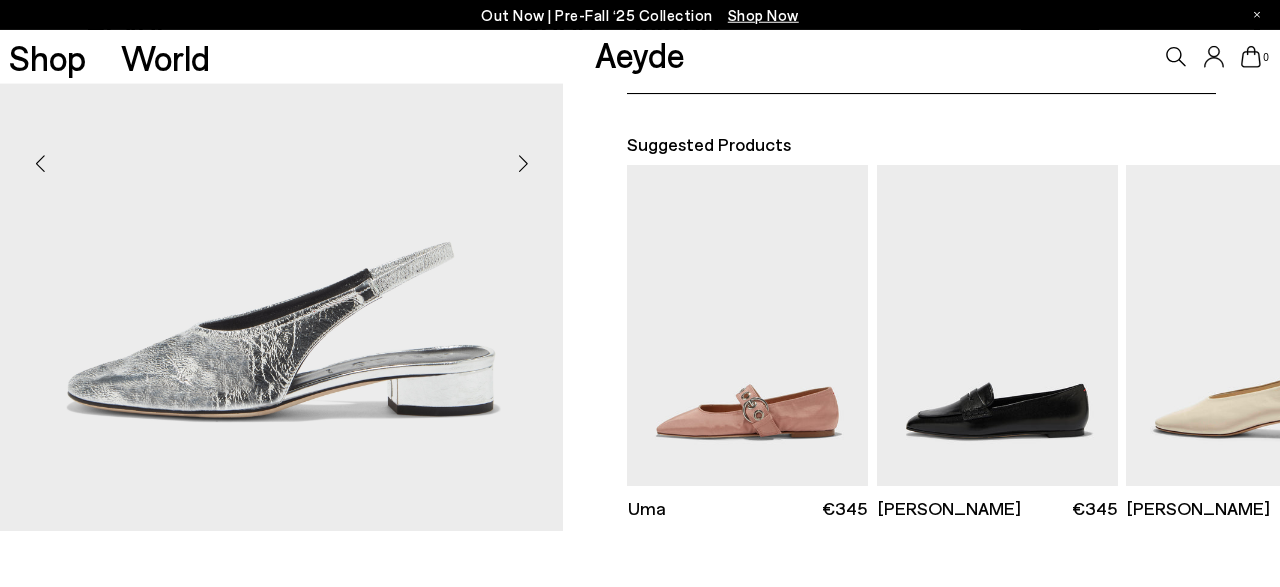 click at bounding box center (523, 163) 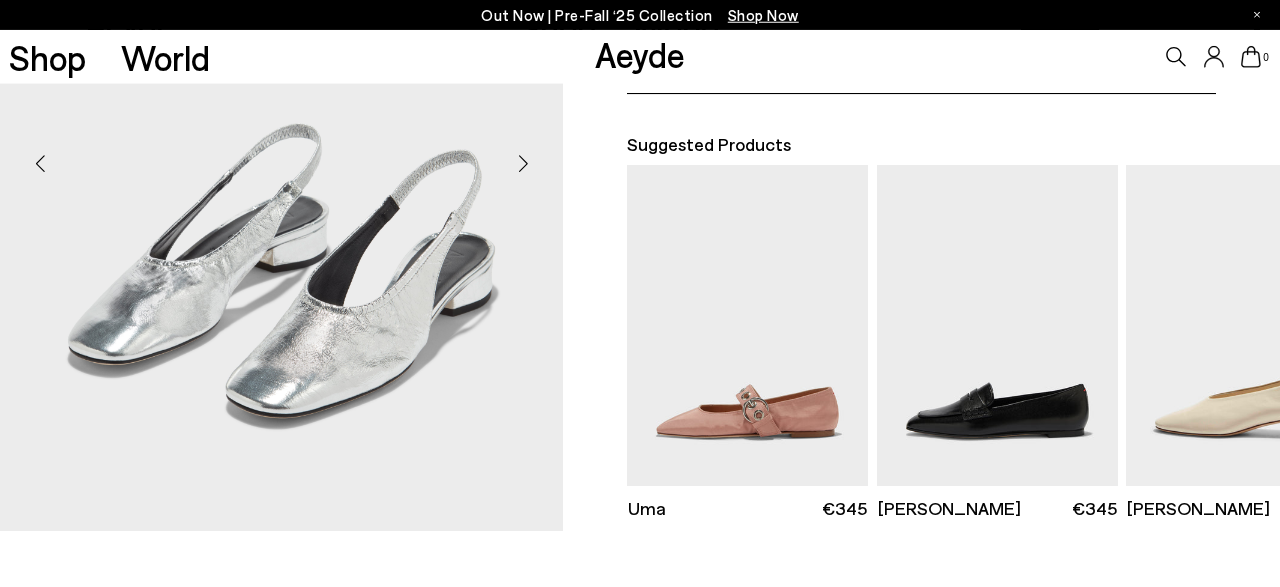 click at bounding box center [523, 163] 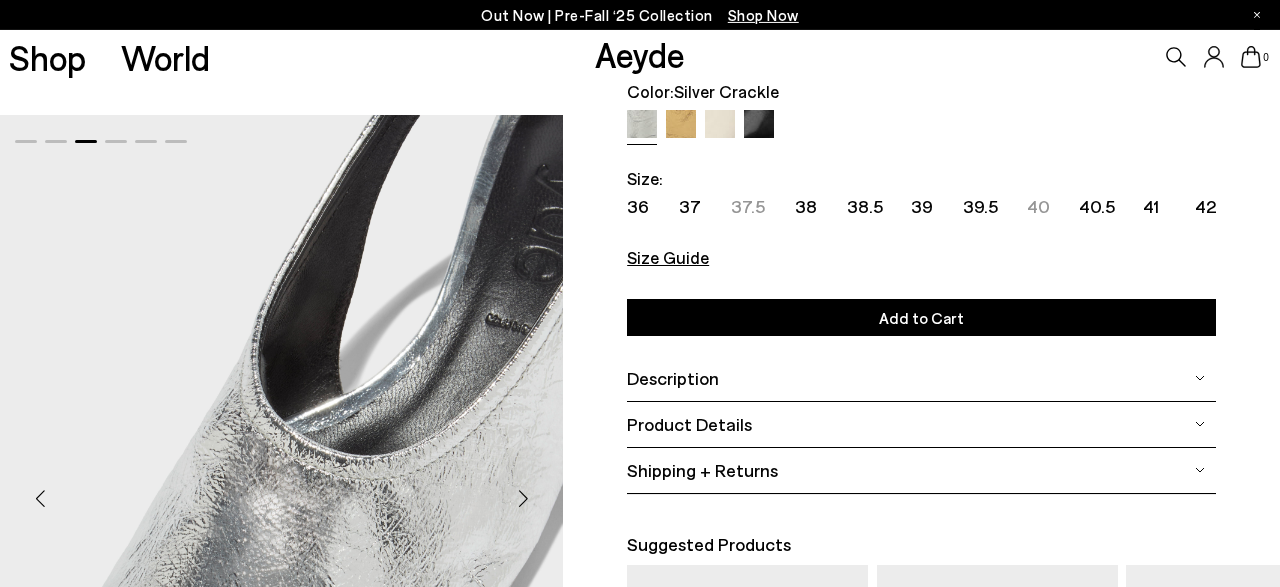 scroll, scrollTop: 0, scrollLeft: 0, axis: both 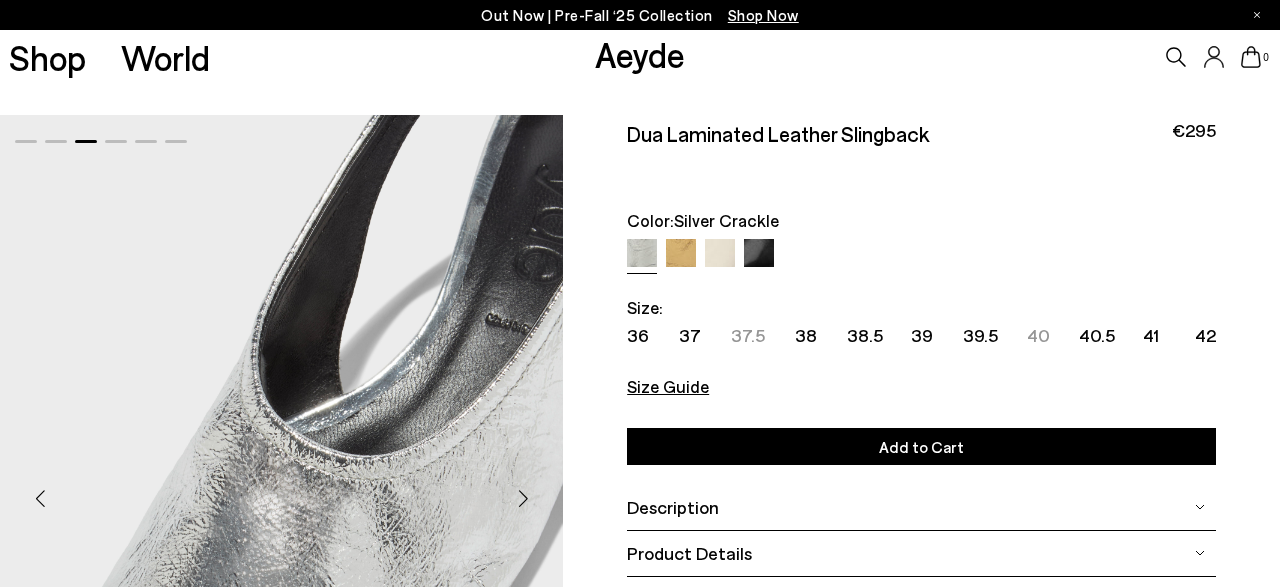 click at bounding box center (681, 254) 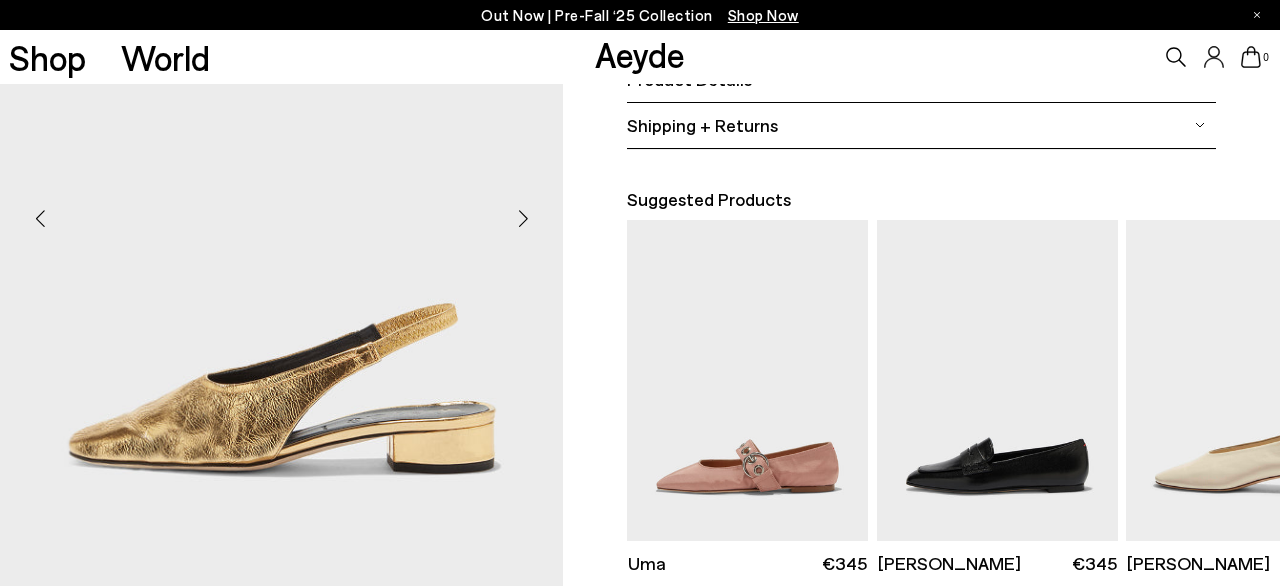 scroll, scrollTop: 529, scrollLeft: 0, axis: vertical 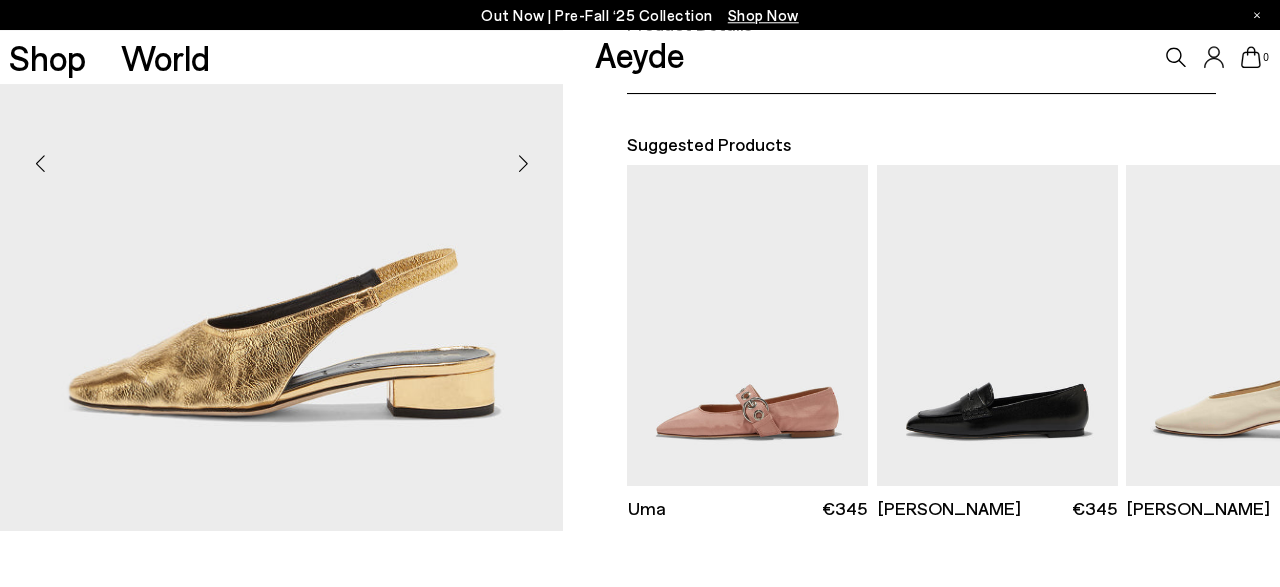 click at bounding box center (523, 163) 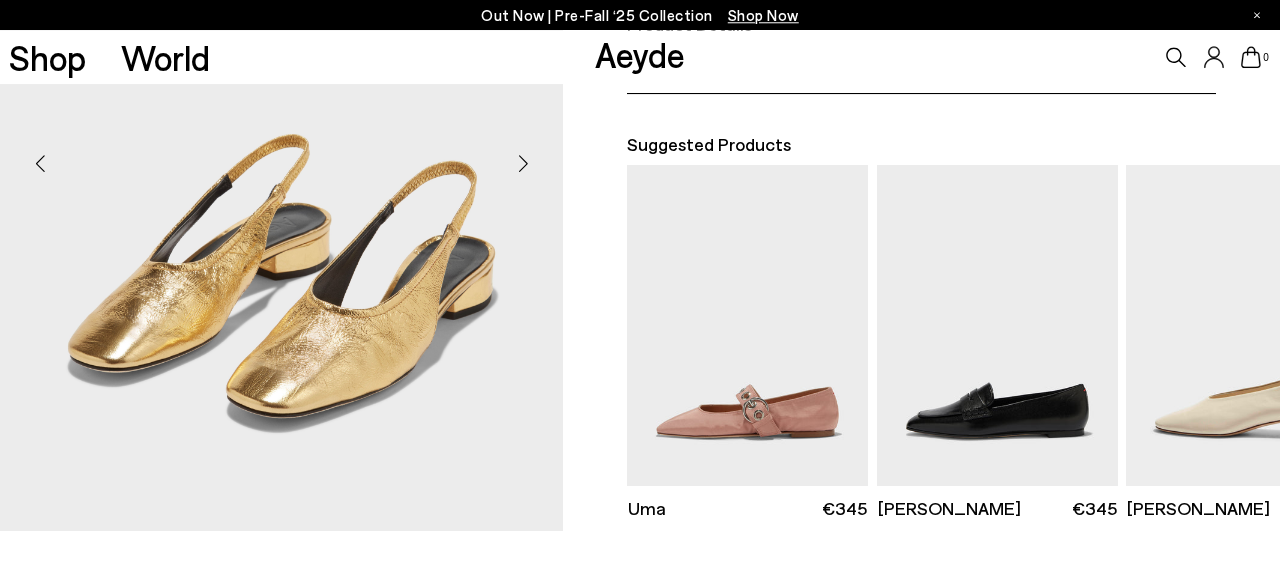 click at bounding box center [523, 163] 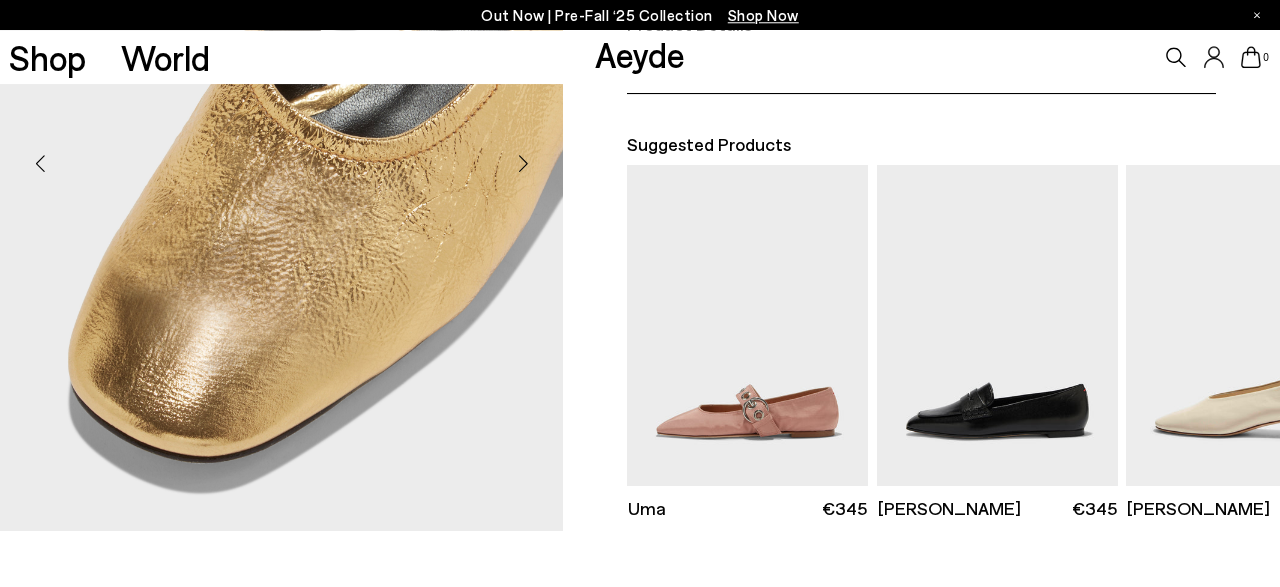 click at bounding box center (523, 163) 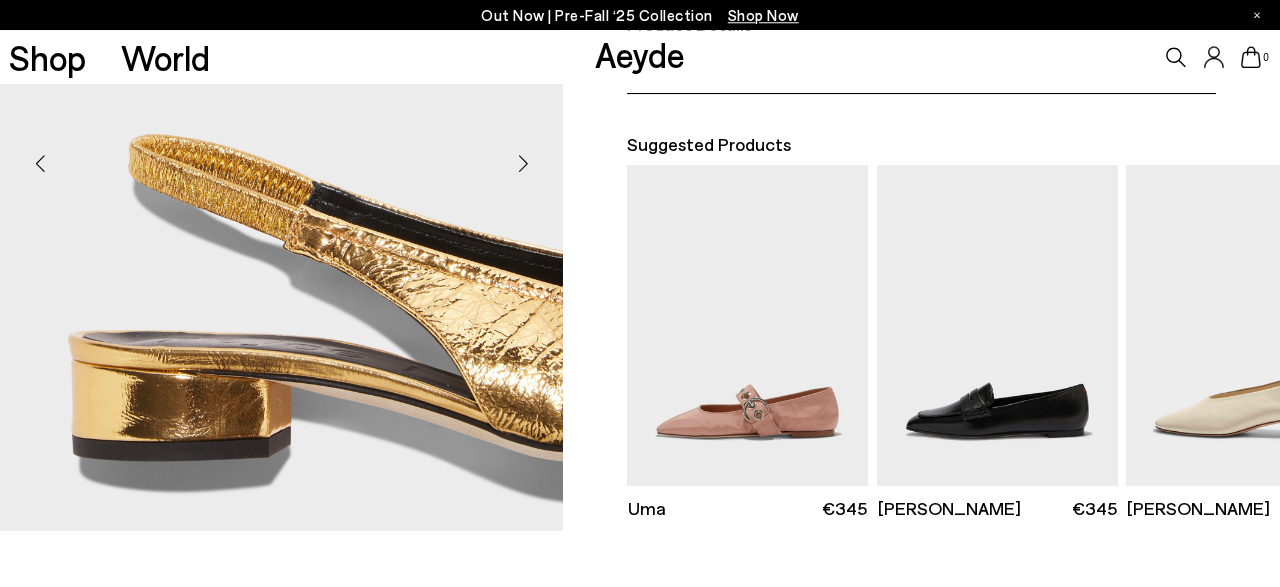 click at bounding box center [523, 163] 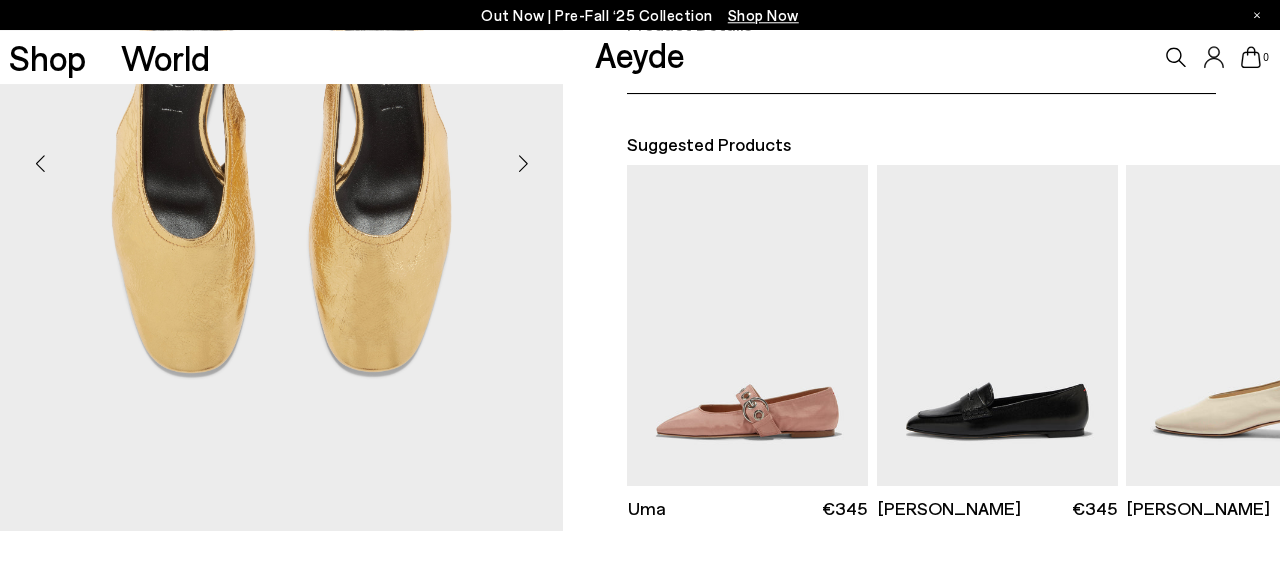 click at bounding box center [523, 163] 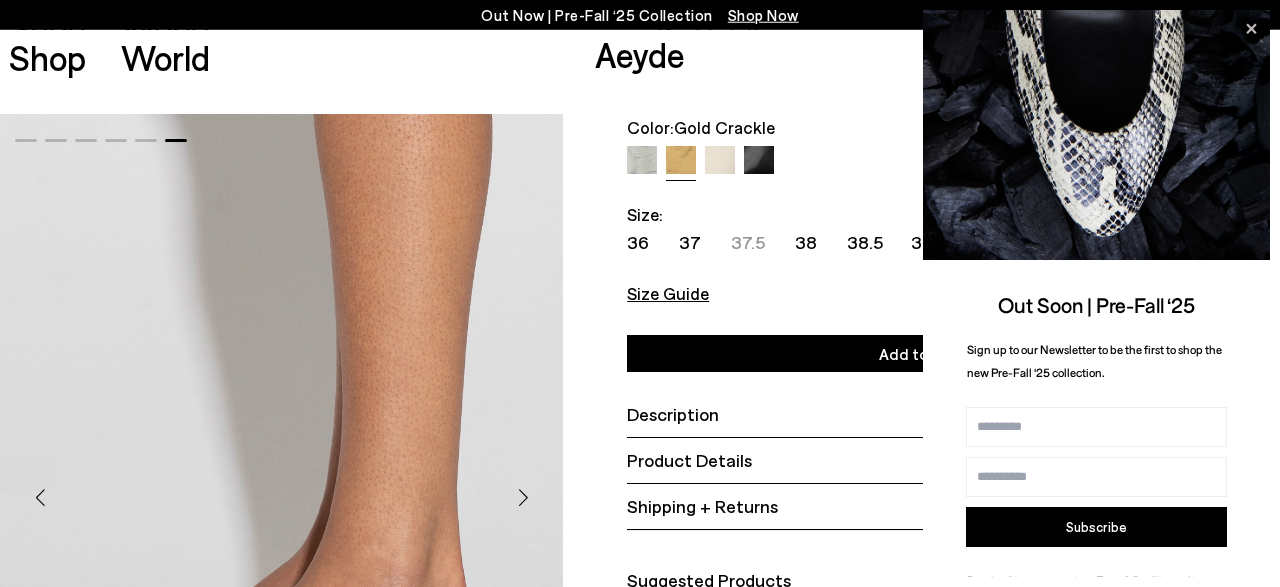 scroll, scrollTop: 0, scrollLeft: 0, axis: both 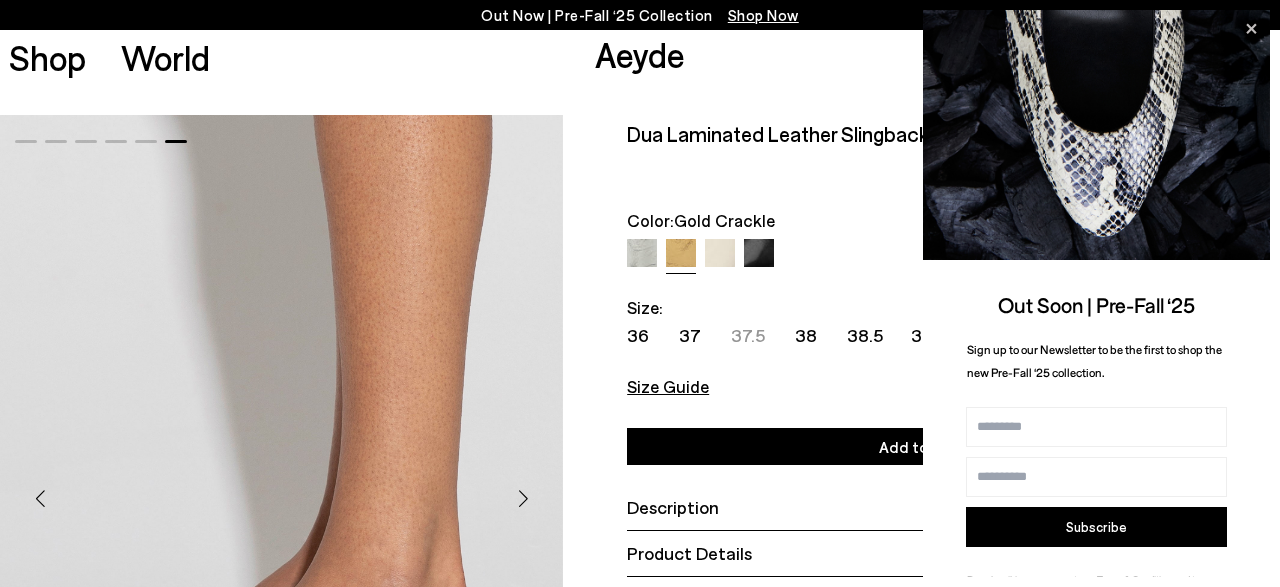 click on "Size Guide
Shoes
Belt
Our shoes come in European sizing. The easiest way to measure your foot is to stand on a sheet of paper, border your foot with a pen and measure the length between your heel and your longest toe. Please reference our size guide below:
EU
UK US ** **" at bounding box center [921, 370] 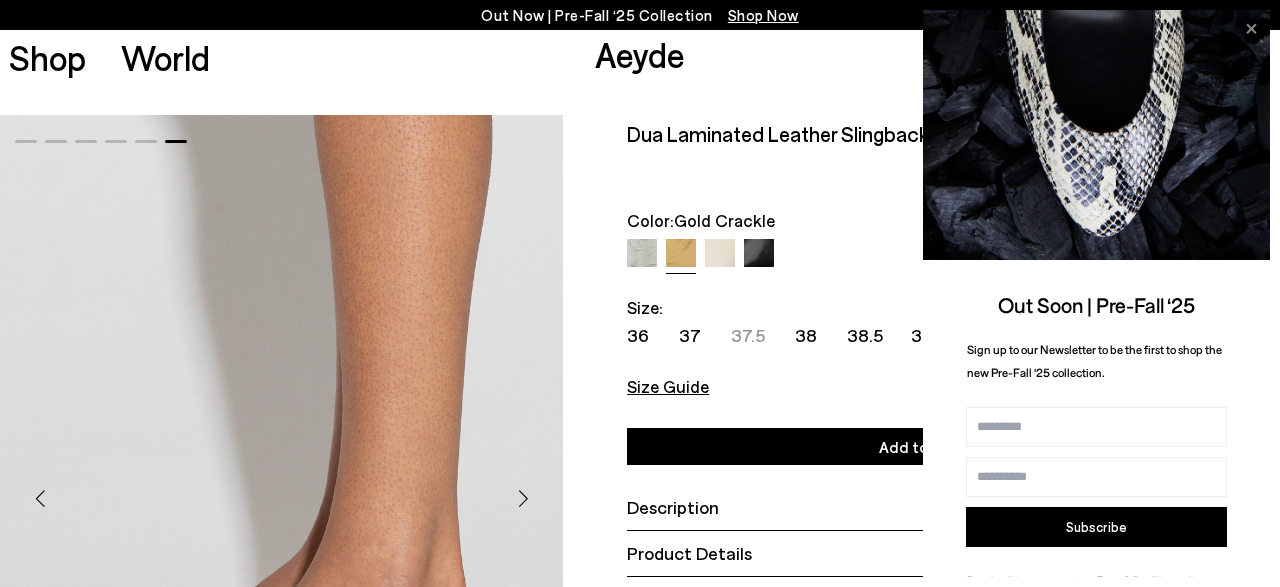 click 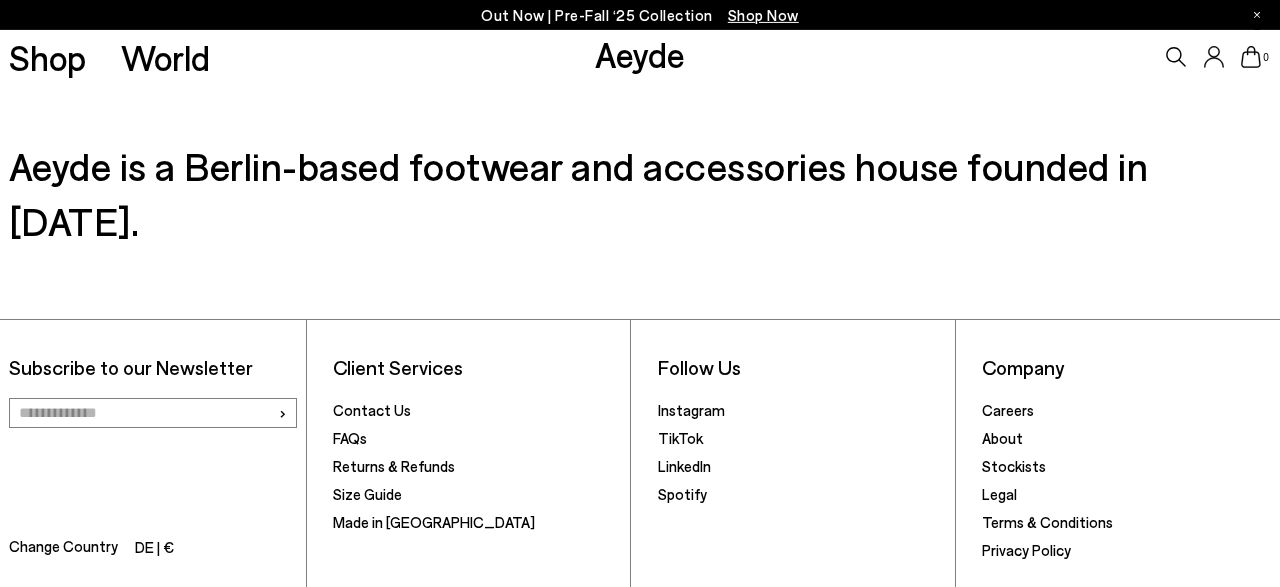scroll, scrollTop: 1042, scrollLeft: 0, axis: vertical 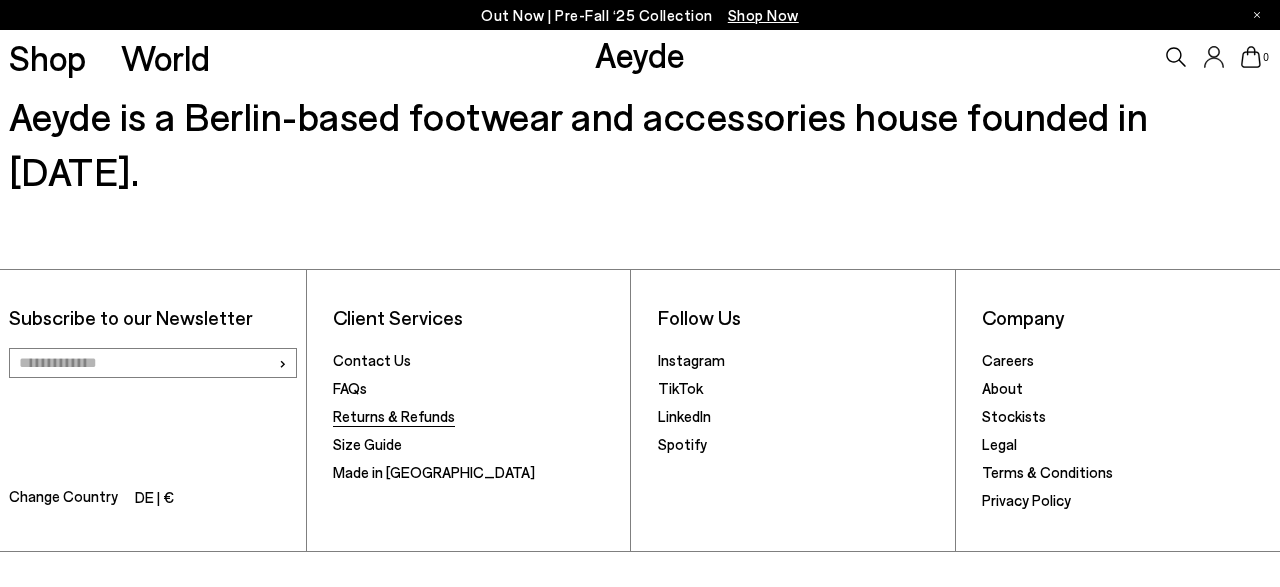 click on "Returns & Refunds" at bounding box center (394, 416) 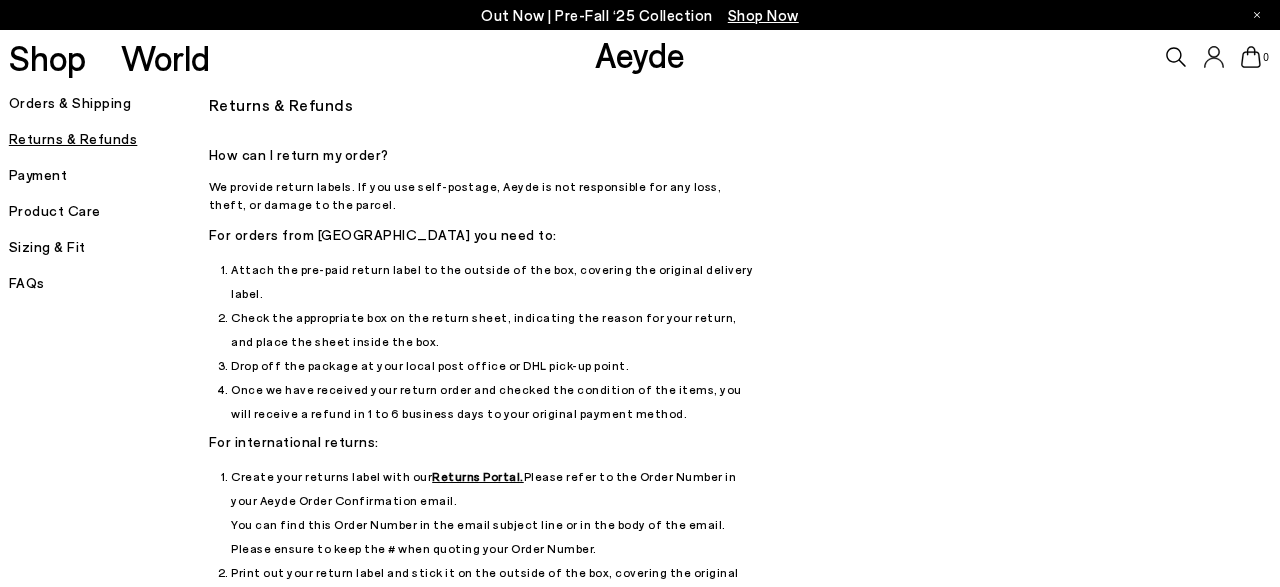 scroll, scrollTop: 0, scrollLeft: 0, axis: both 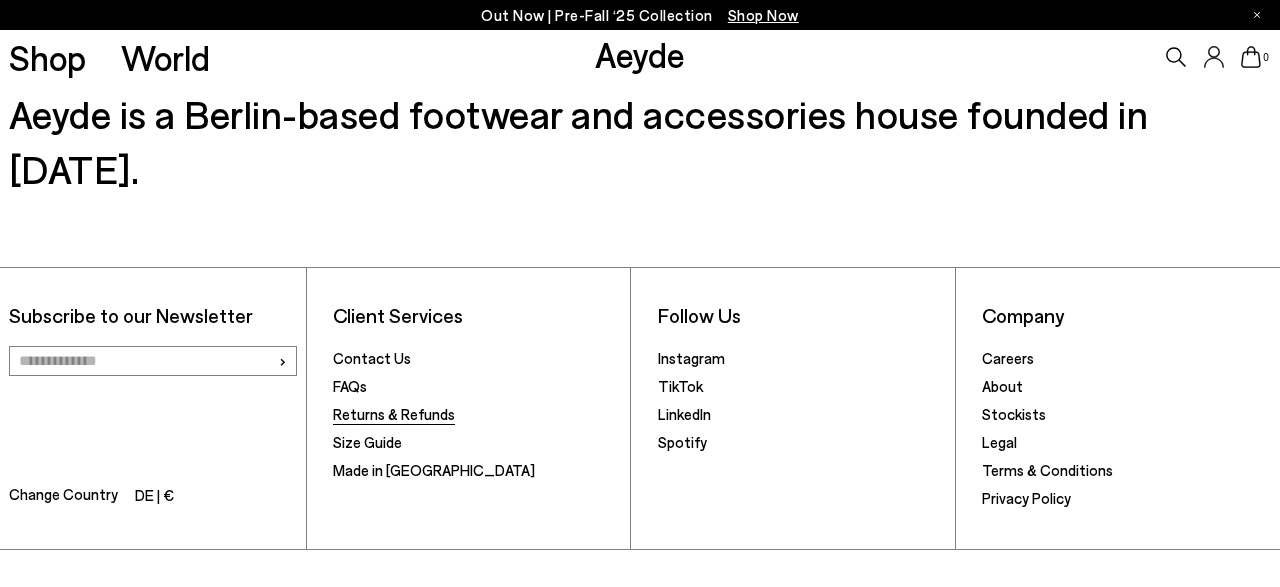 click on "Returns & Refunds" at bounding box center (394, 414) 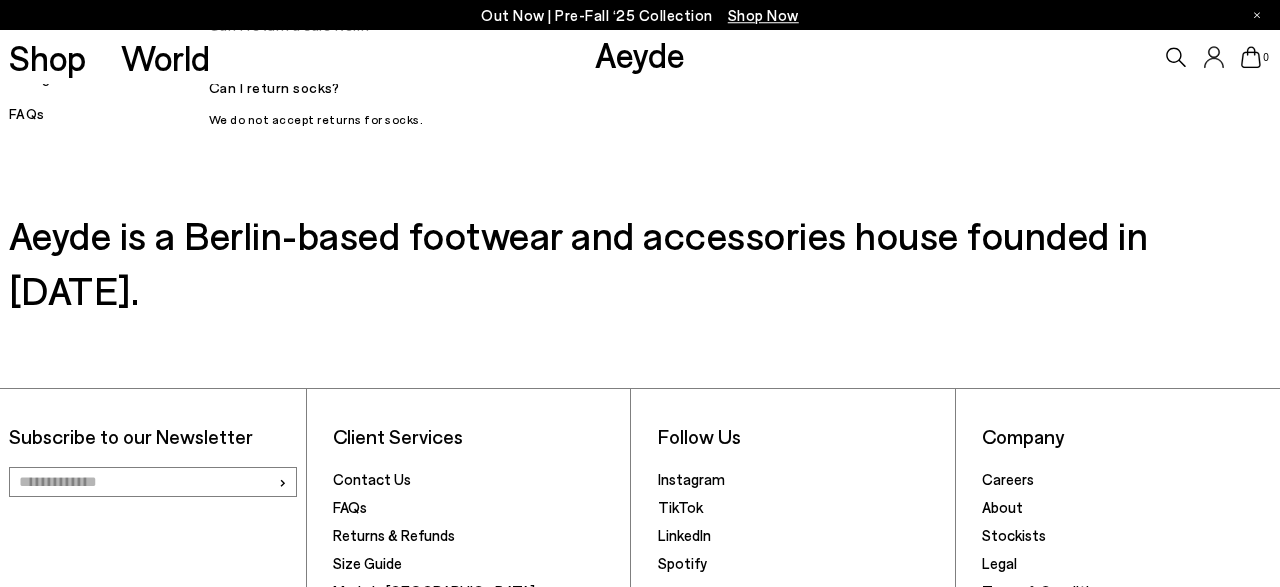 scroll, scrollTop: 1325, scrollLeft: 0, axis: vertical 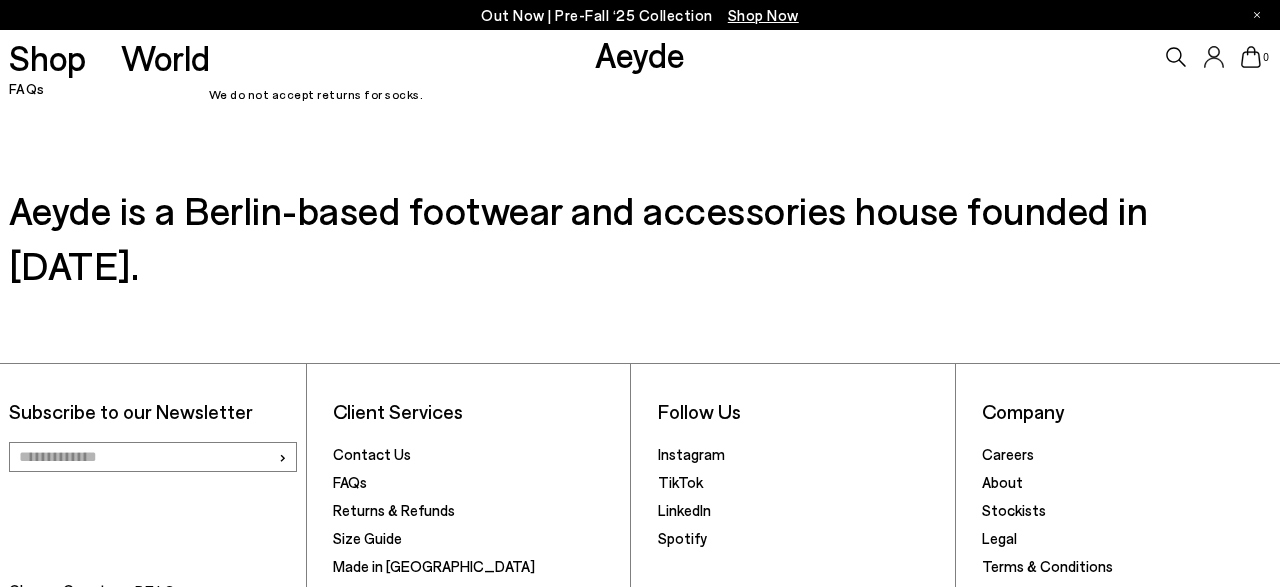 click on "DE  |  €" at bounding box center (154, 593) 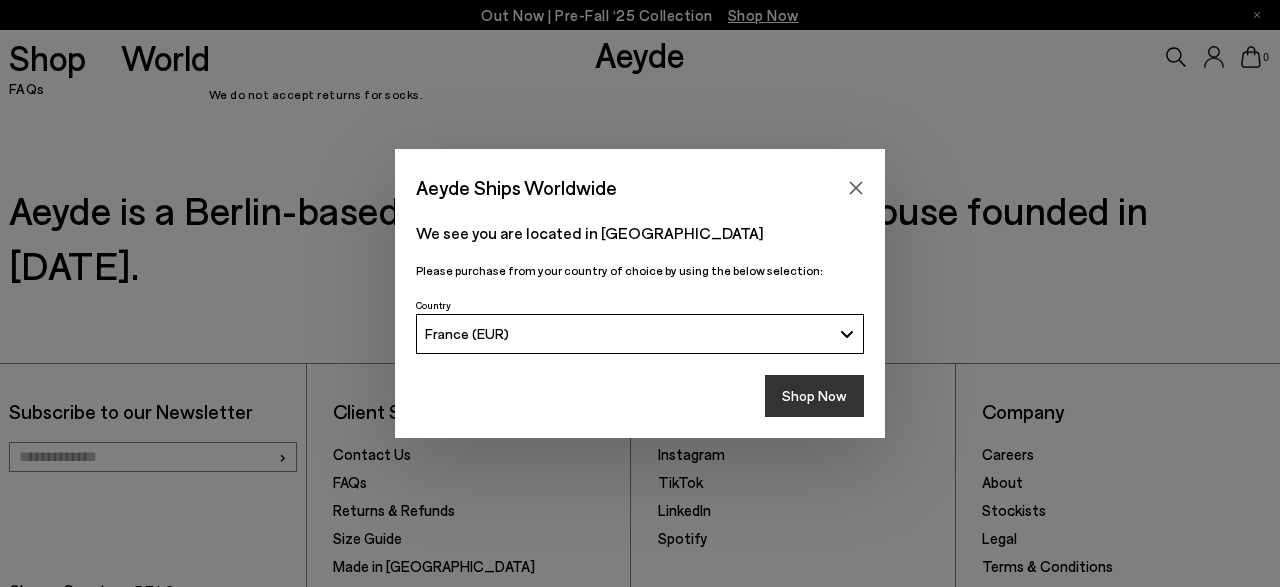click on "Shop Now" at bounding box center (814, 396) 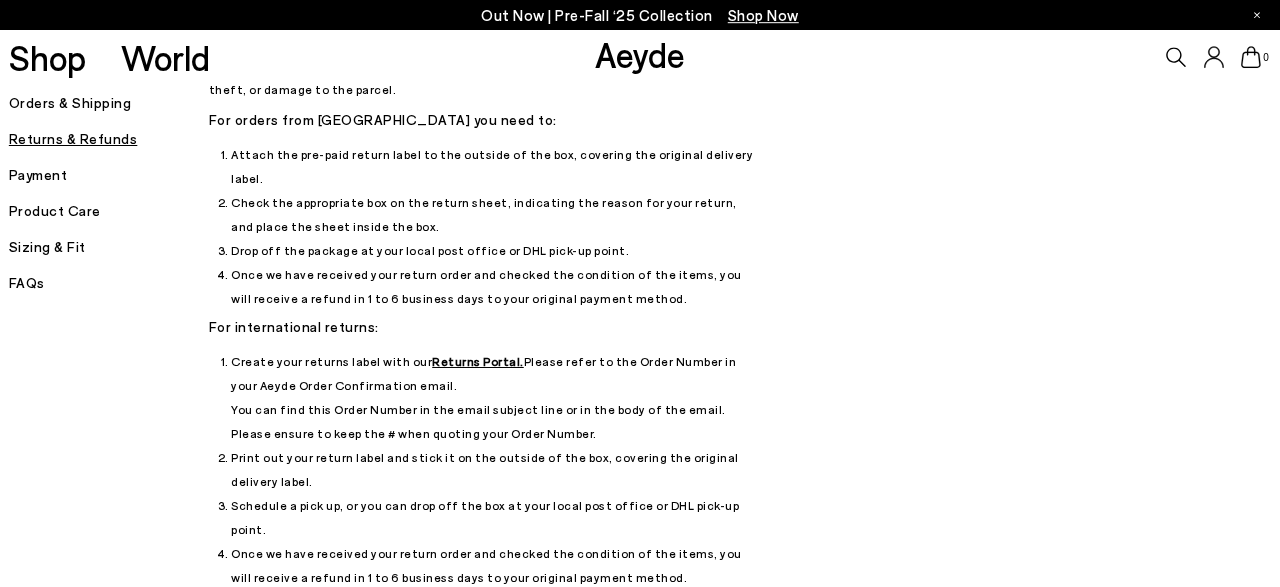 scroll, scrollTop: 0, scrollLeft: 0, axis: both 